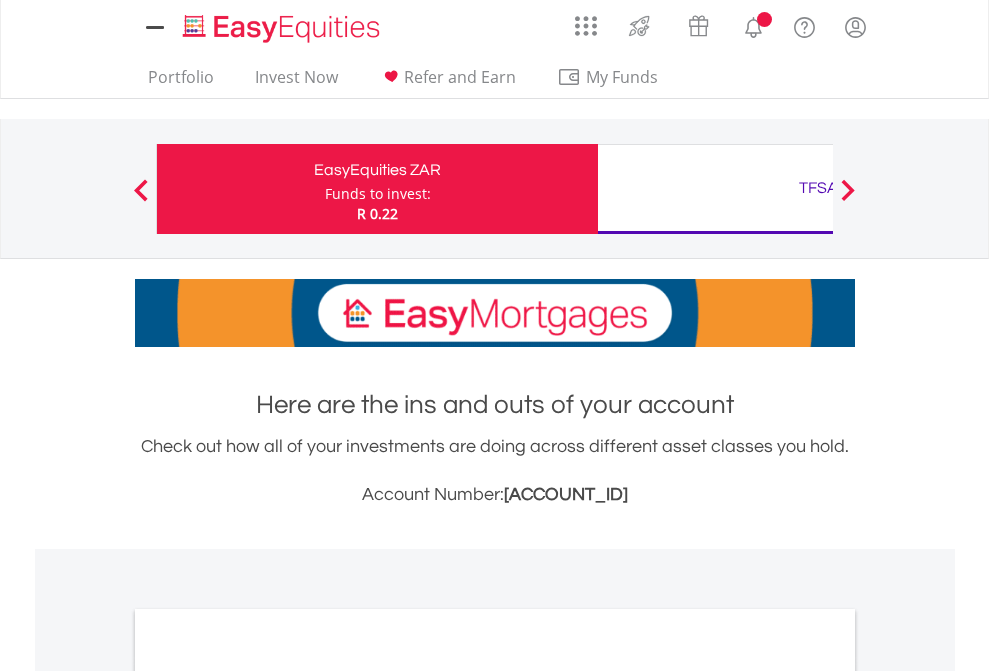scroll, scrollTop: 0, scrollLeft: 0, axis: both 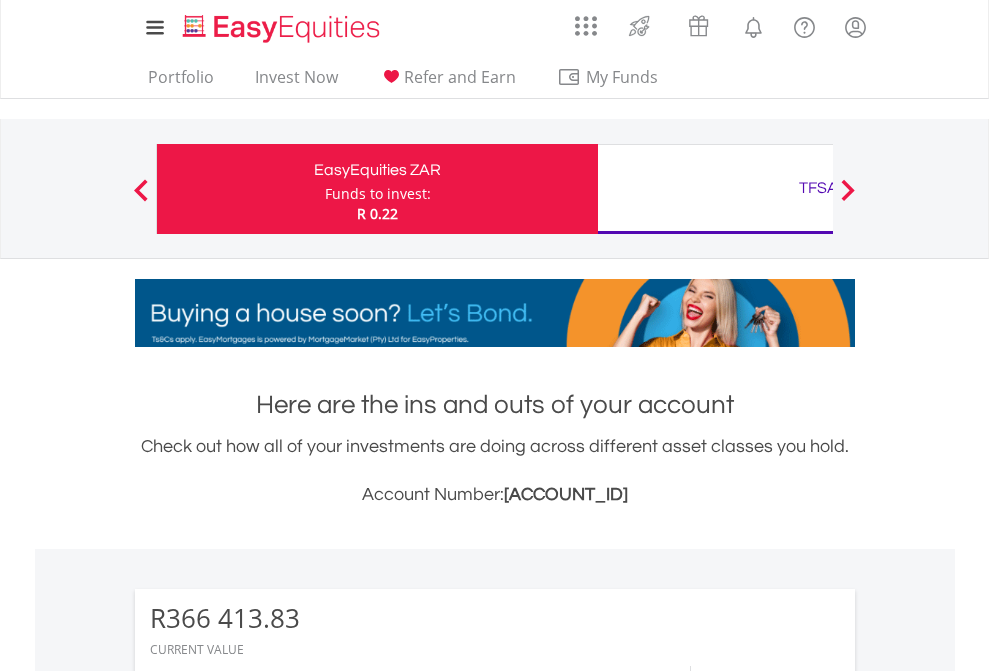 click on "Funds to invest:" at bounding box center [378, 194] 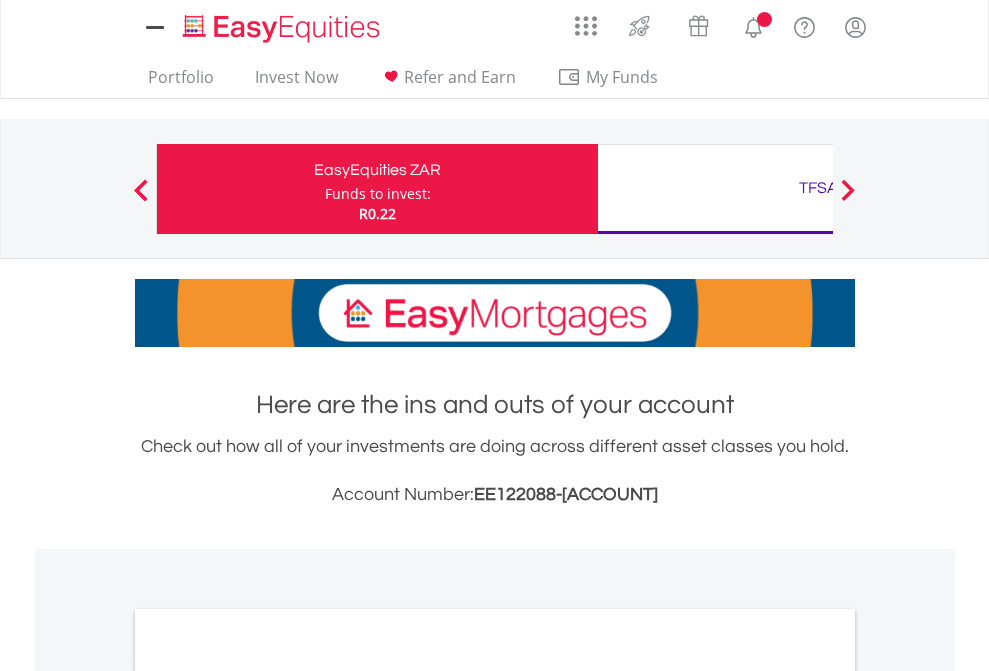 scroll, scrollTop: 0, scrollLeft: 0, axis: both 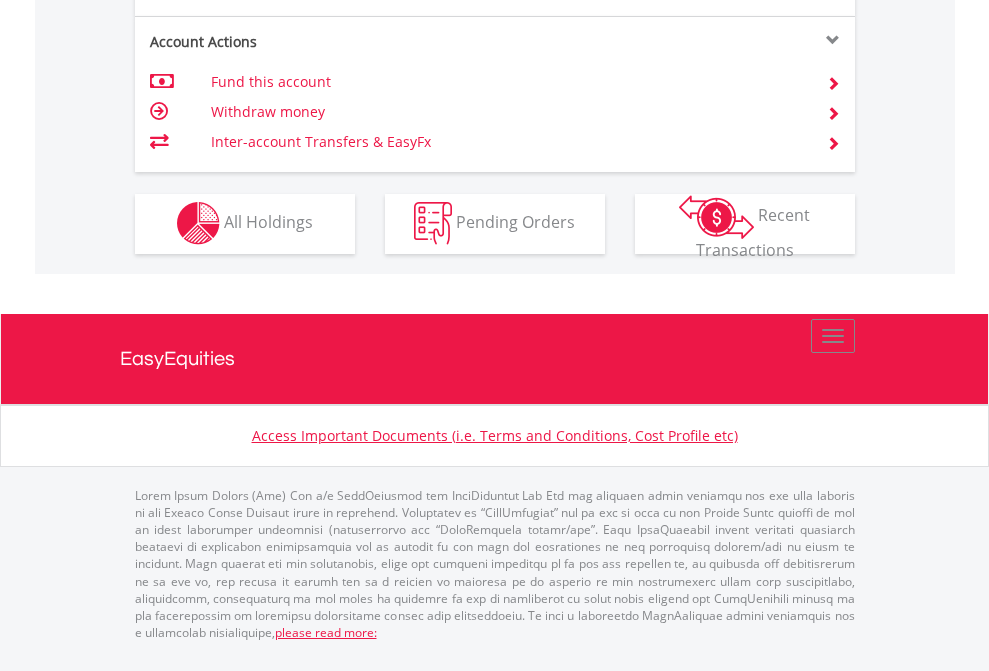 click on "Investment types" at bounding box center (706, -337) 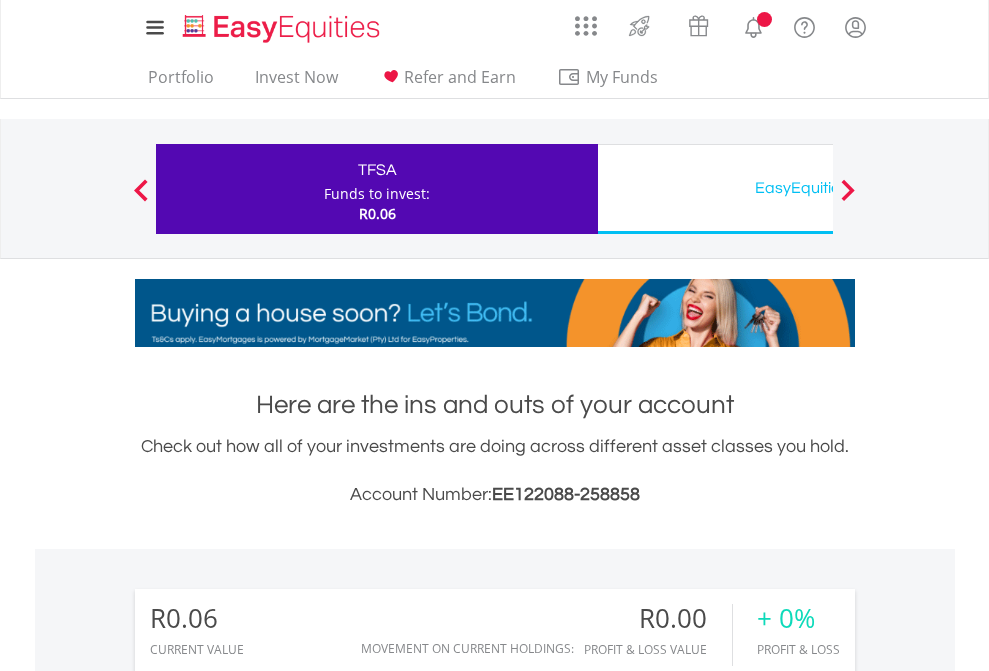 scroll, scrollTop: 0, scrollLeft: 0, axis: both 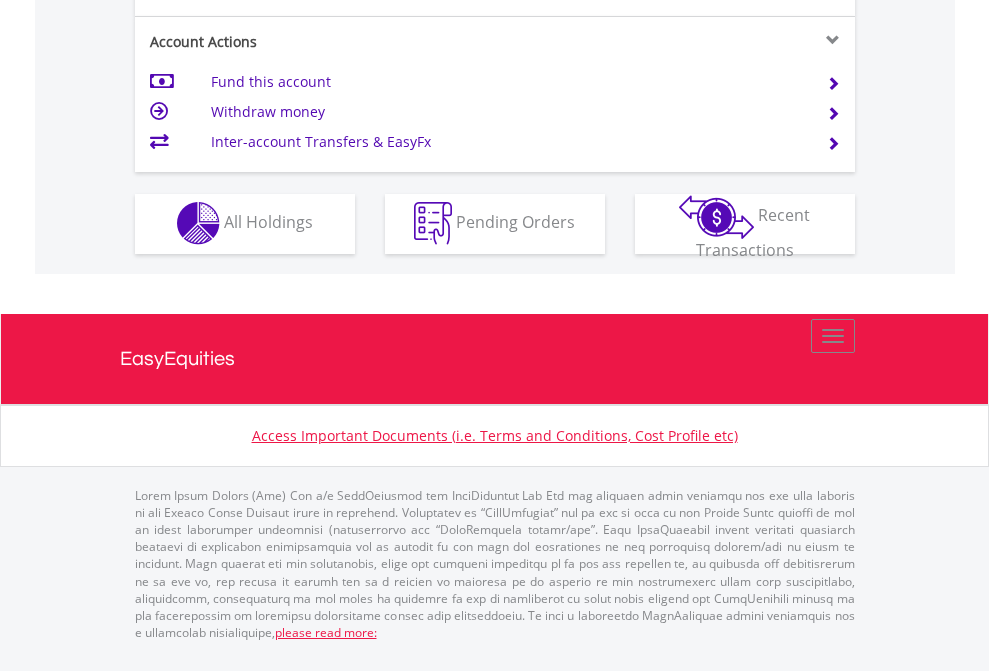 click on "Investment types" at bounding box center [706, -353] 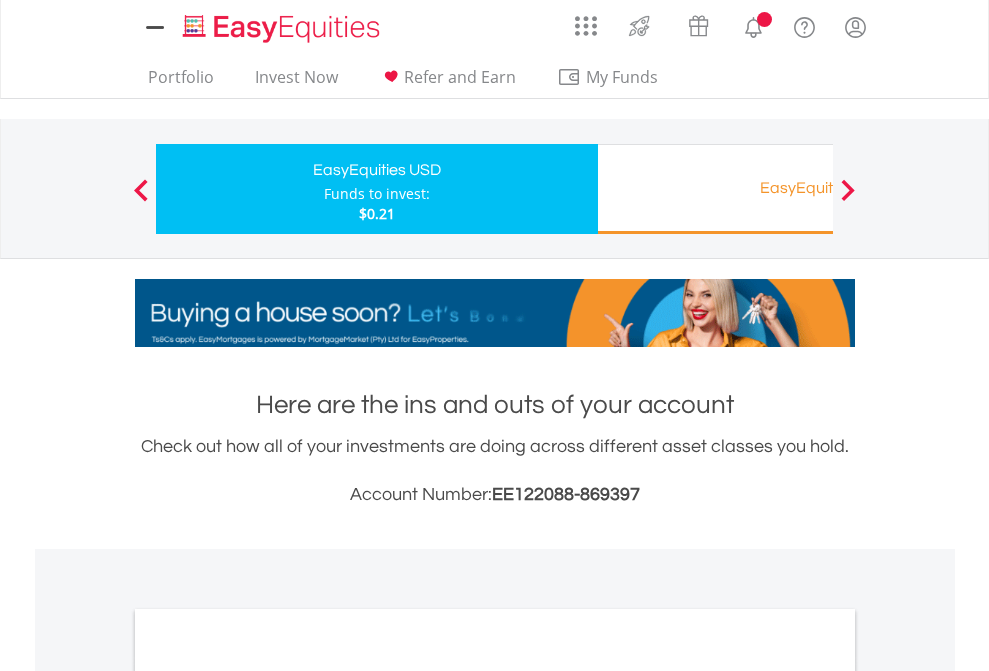 scroll, scrollTop: 0, scrollLeft: 0, axis: both 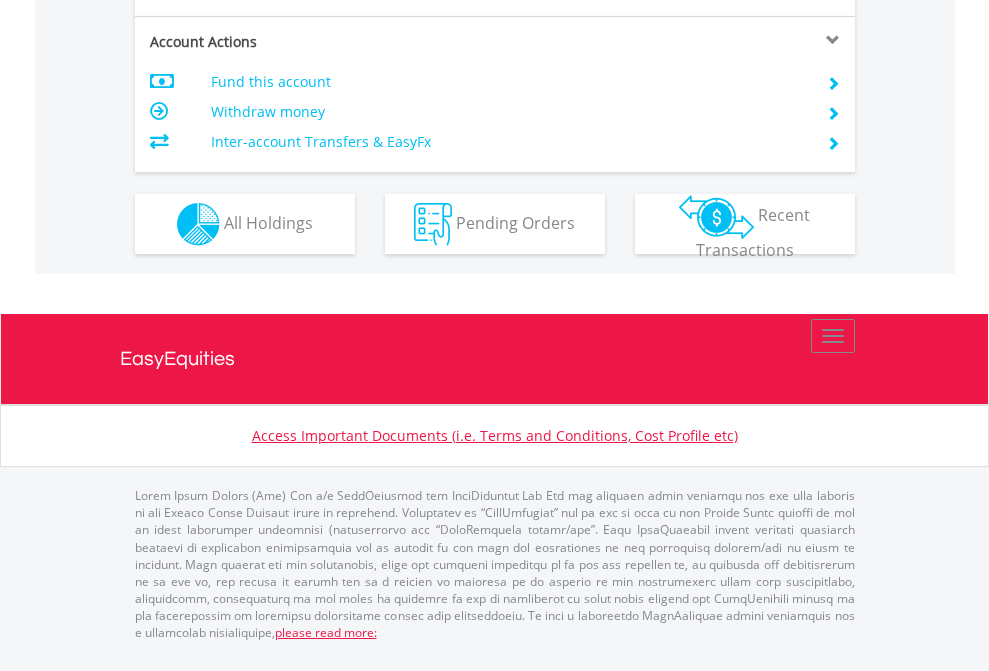 click on "Investment types" at bounding box center (706, -337) 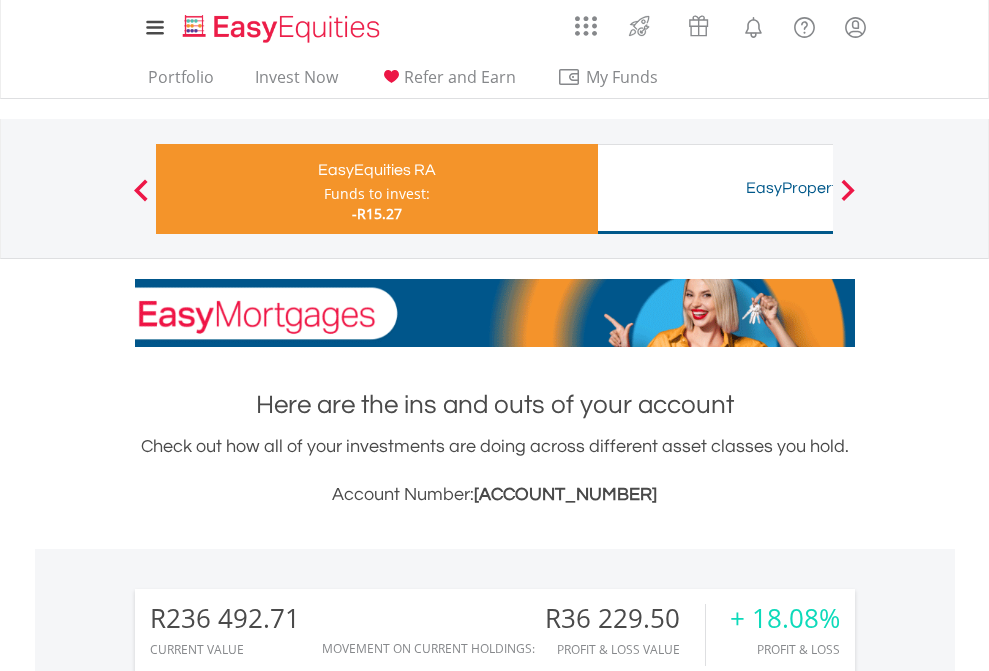 scroll, scrollTop: 671, scrollLeft: 0, axis: vertical 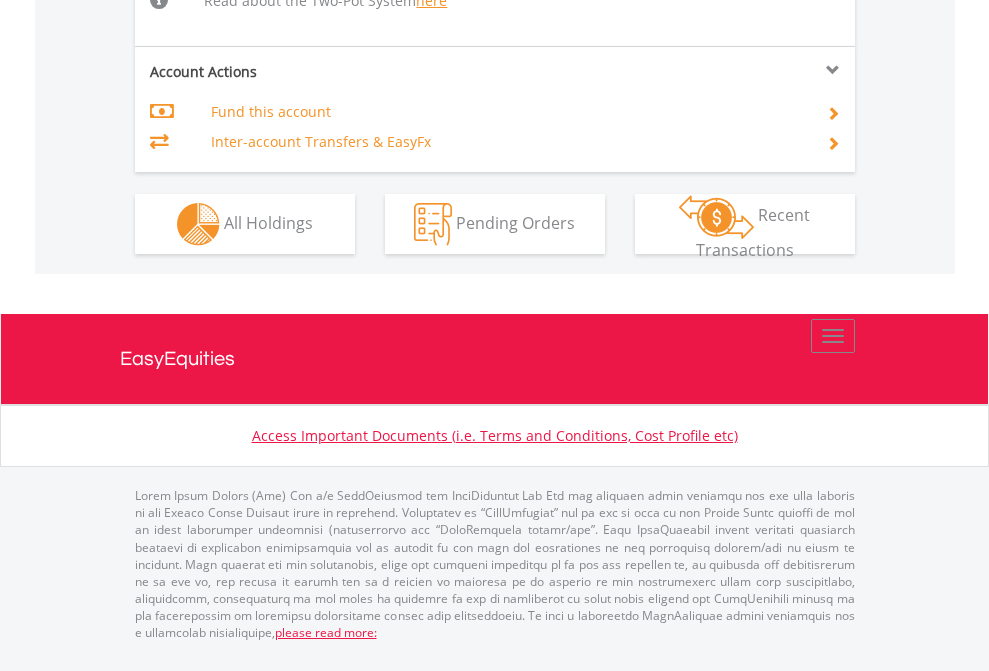click on "Investment types" at bounding box center [706, -498] 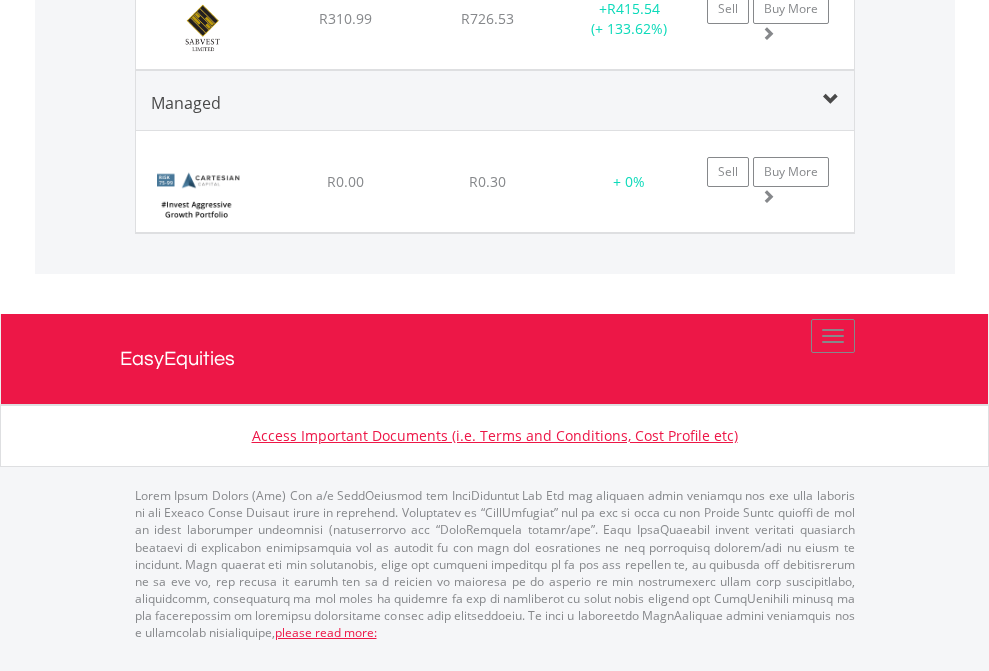 scroll, scrollTop: 2345, scrollLeft: 0, axis: vertical 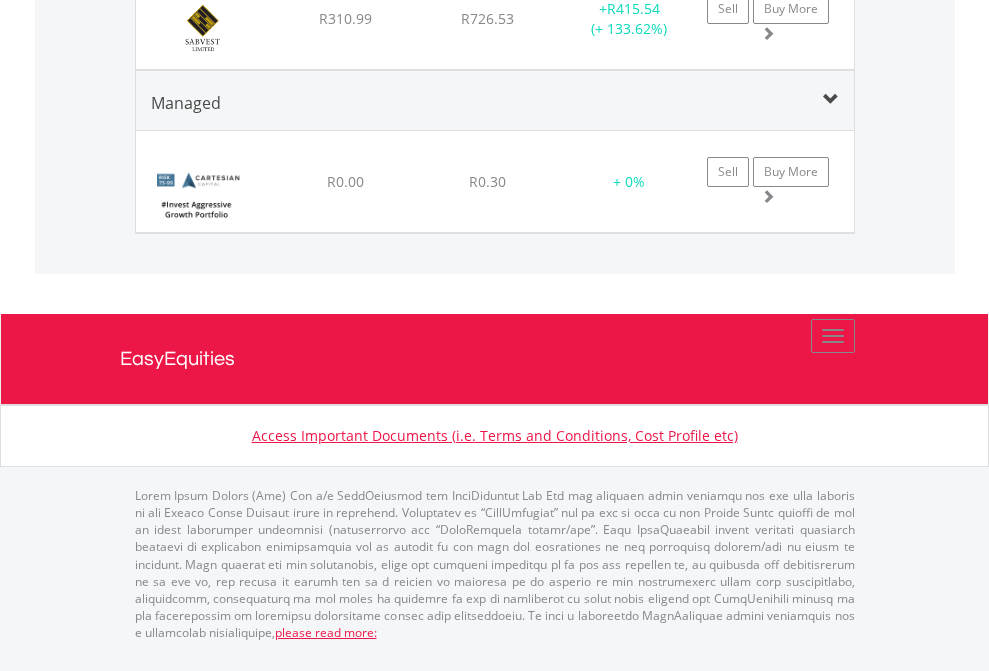 click on "TFSA" at bounding box center (818, -1889) 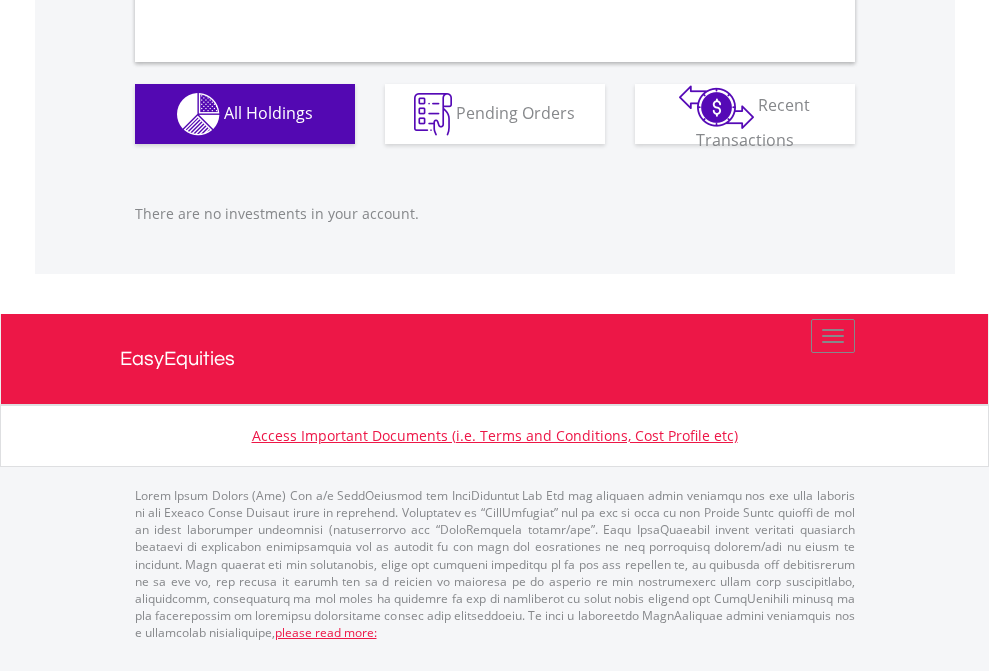 scroll, scrollTop: 1980, scrollLeft: 0, axis: vertical 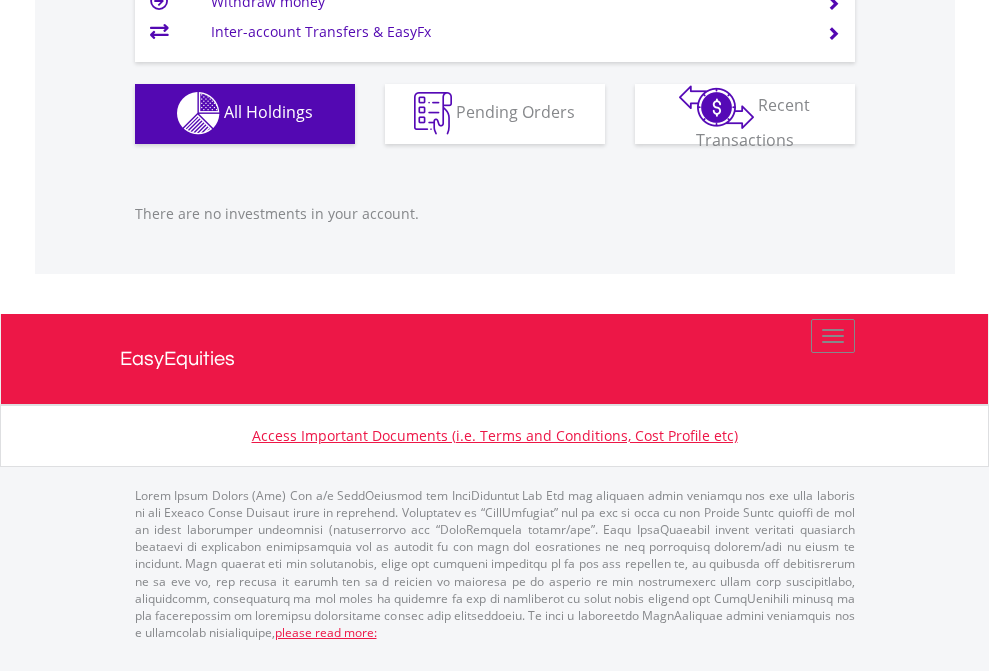 click on "EasyEquities USD" at bounding box center [818, -1142] 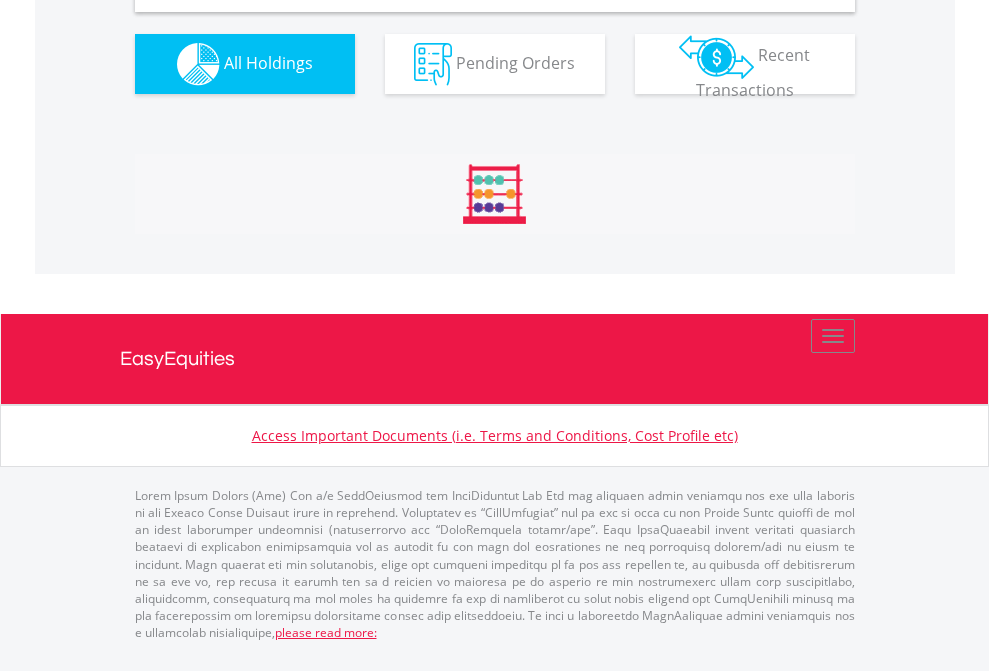 scroll, scrollTop: 1933, scrollLeft: 0, axis: vertical 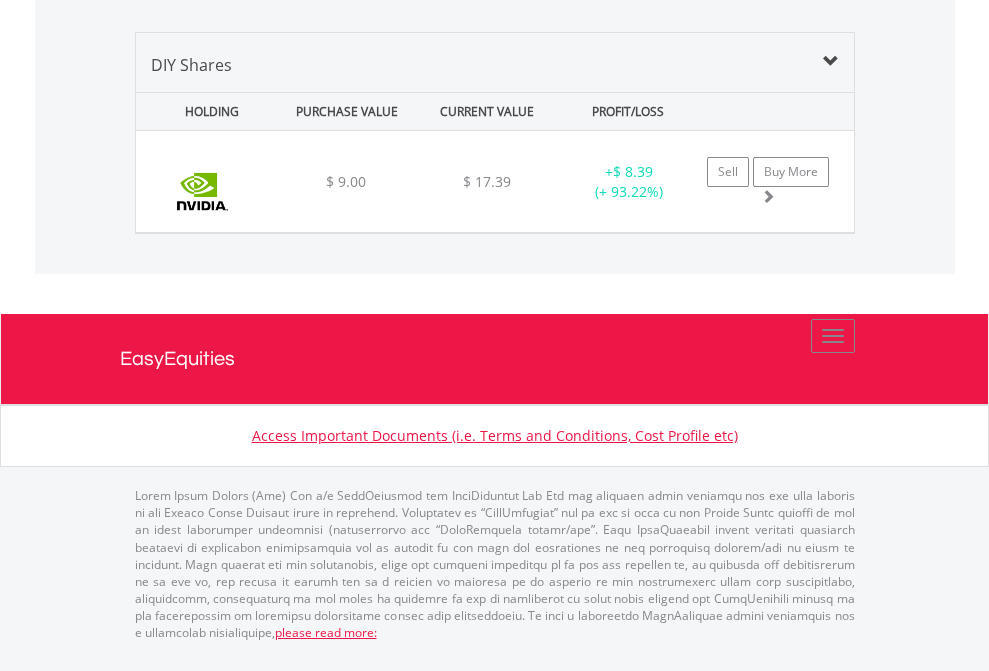 click on "EasyEquities RA" at bounding box center (818, -968) 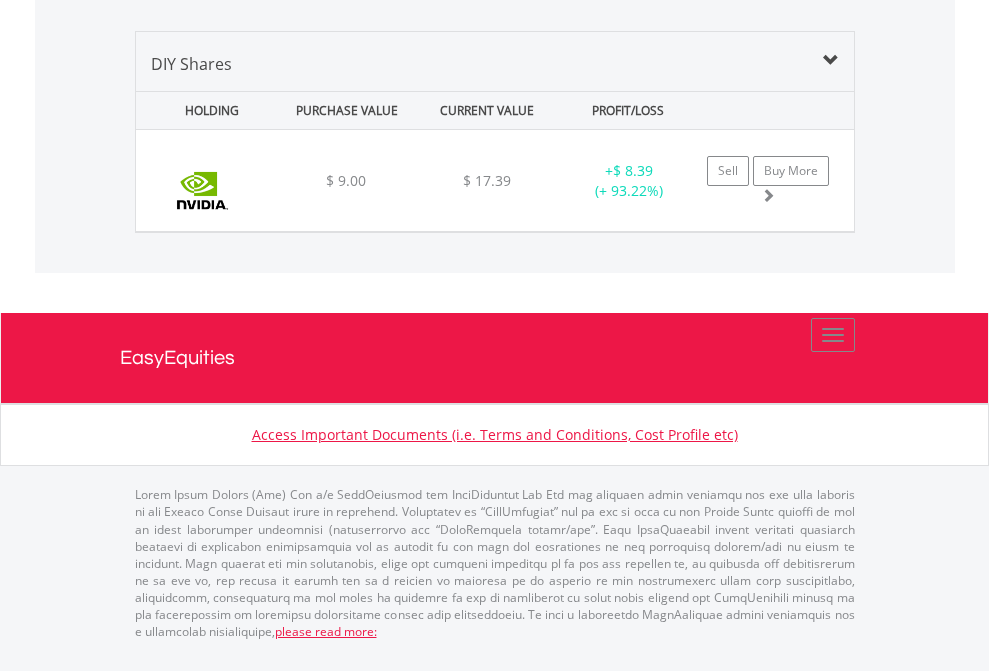 scroll, scrollTop: 144, scrollLeft: 0, axis: vertical 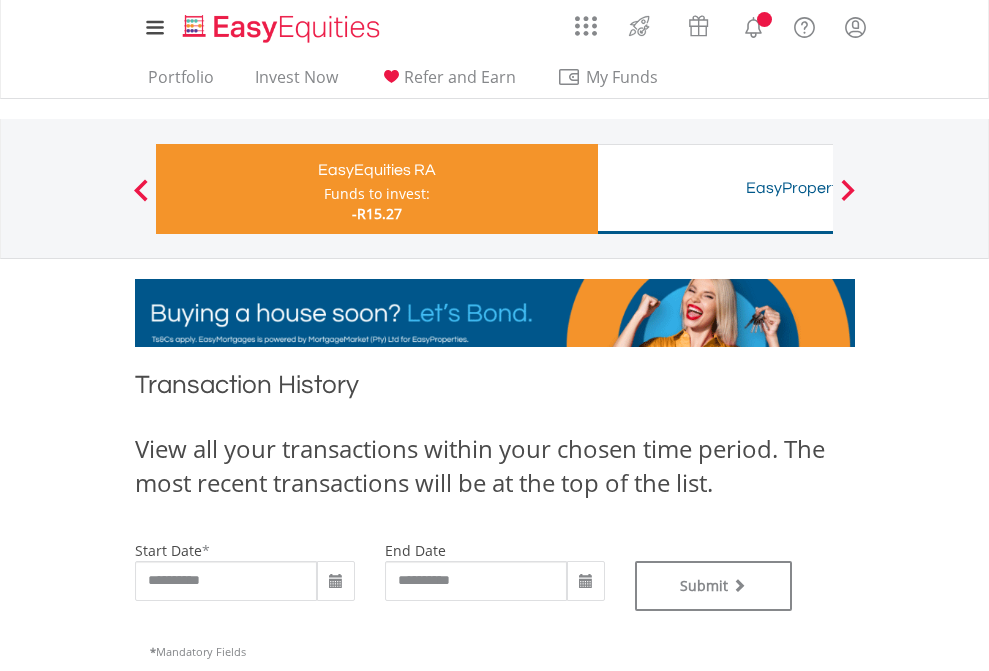 type on "**********" 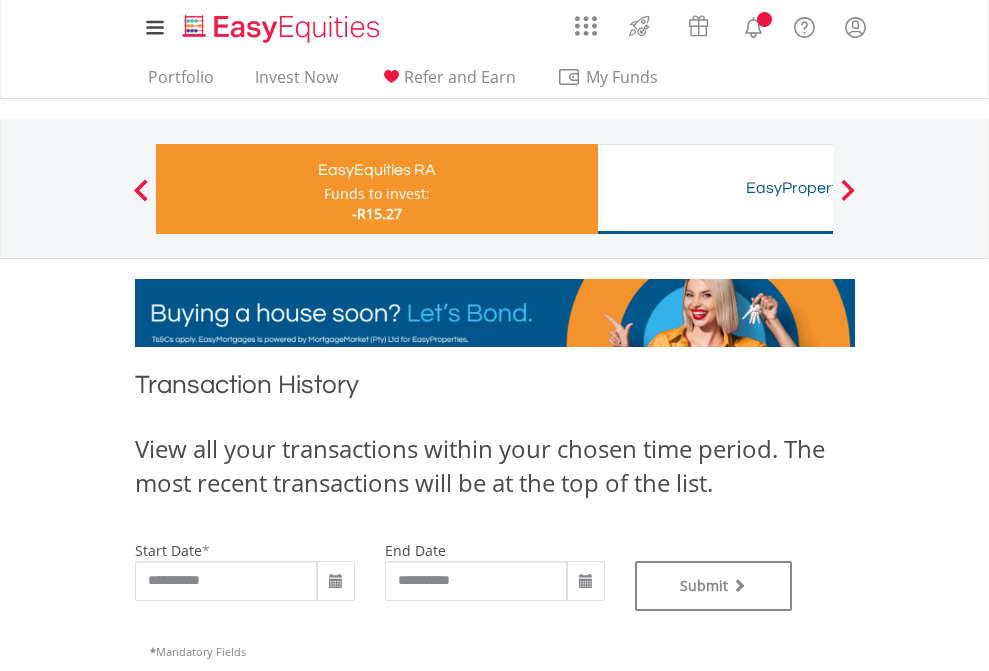 type on "**********" 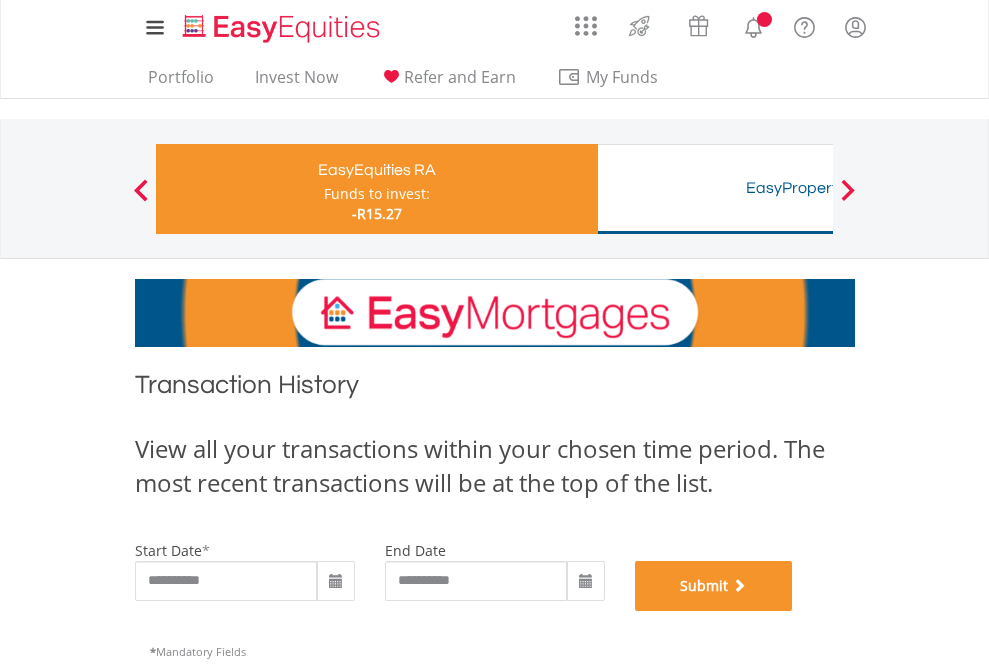 click on "Submit" at bounding box center (714, 586) 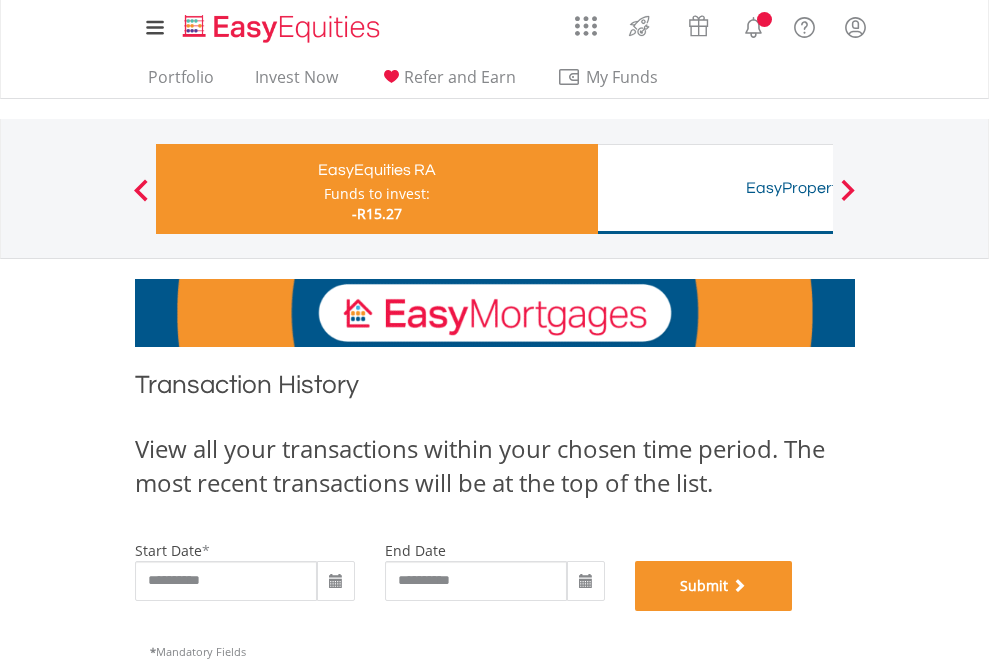 scroll, scrollTop: 811, scrollLeft: 0, axis: vertical 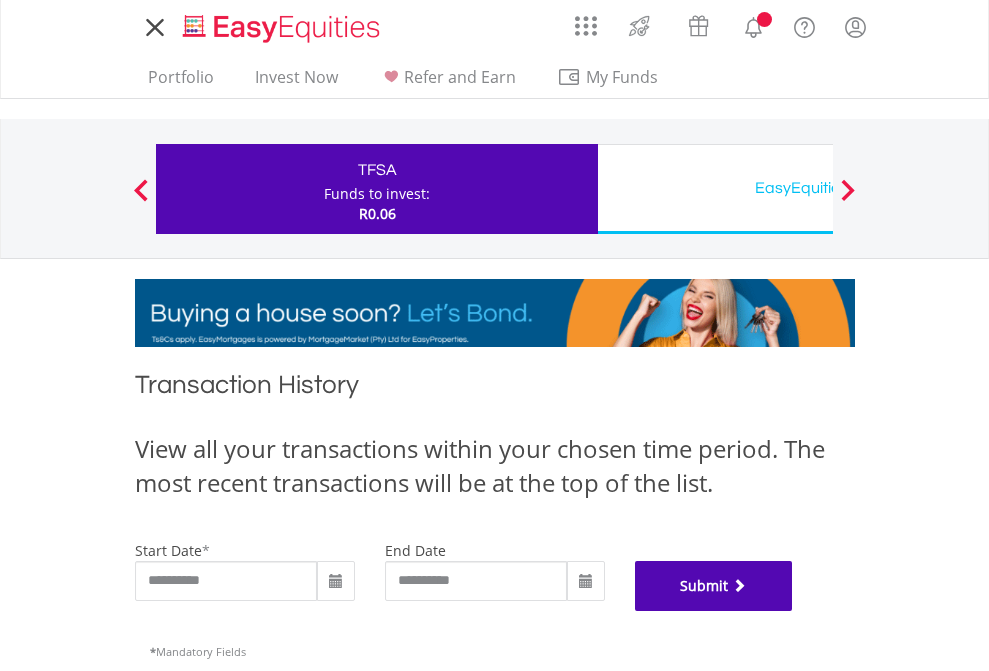 click on "Submit" at bounding box center (714, 586) 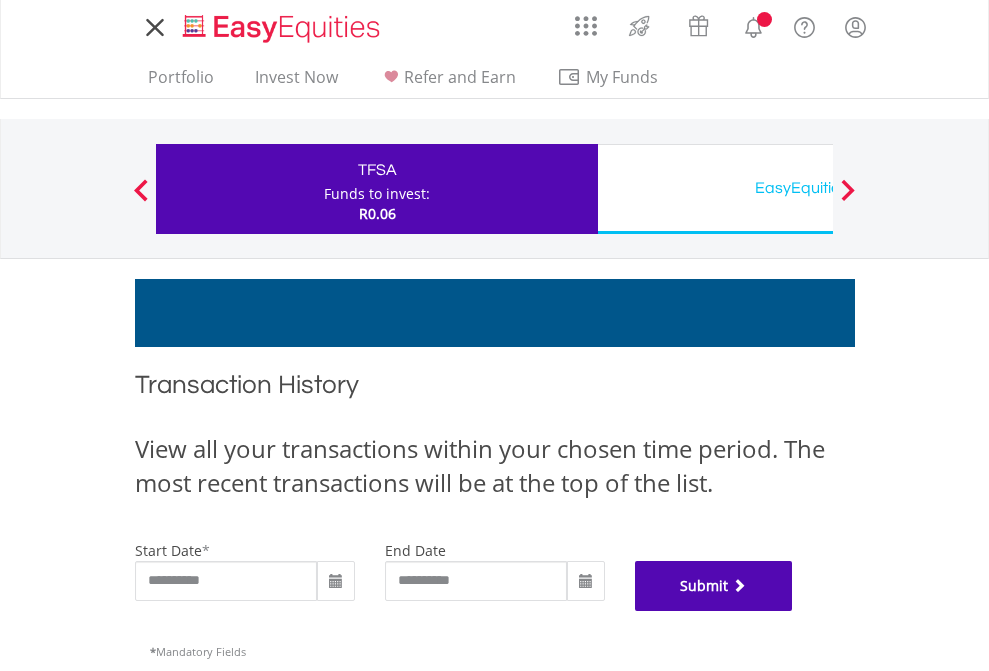scroll, scrollTop: 811, scrollLeft: 0, axis: vertical 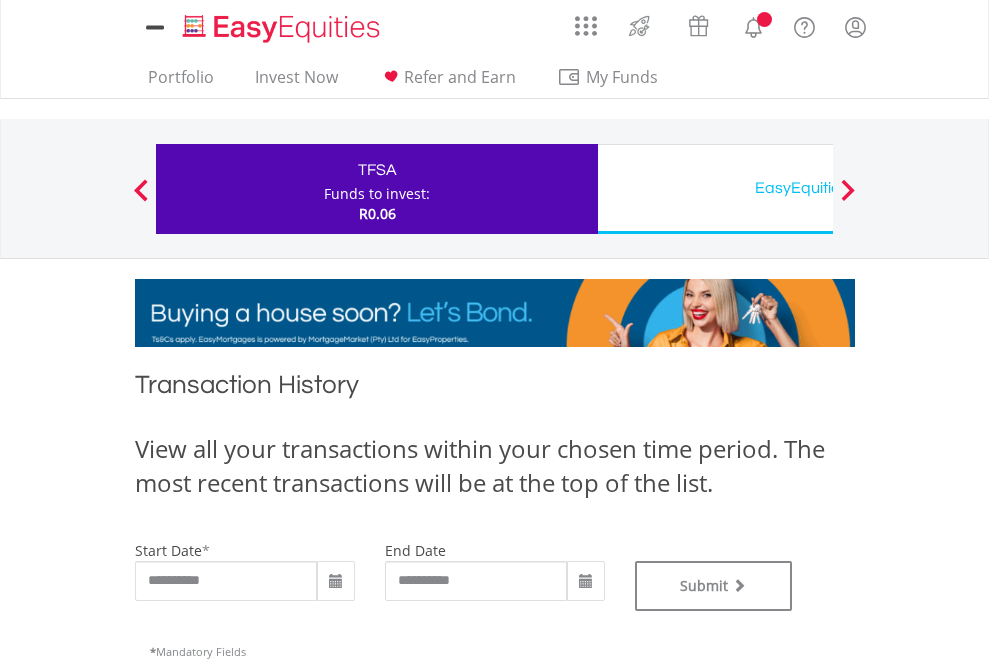 click on "EasyEquities USD" at bounding box center (818, 188) 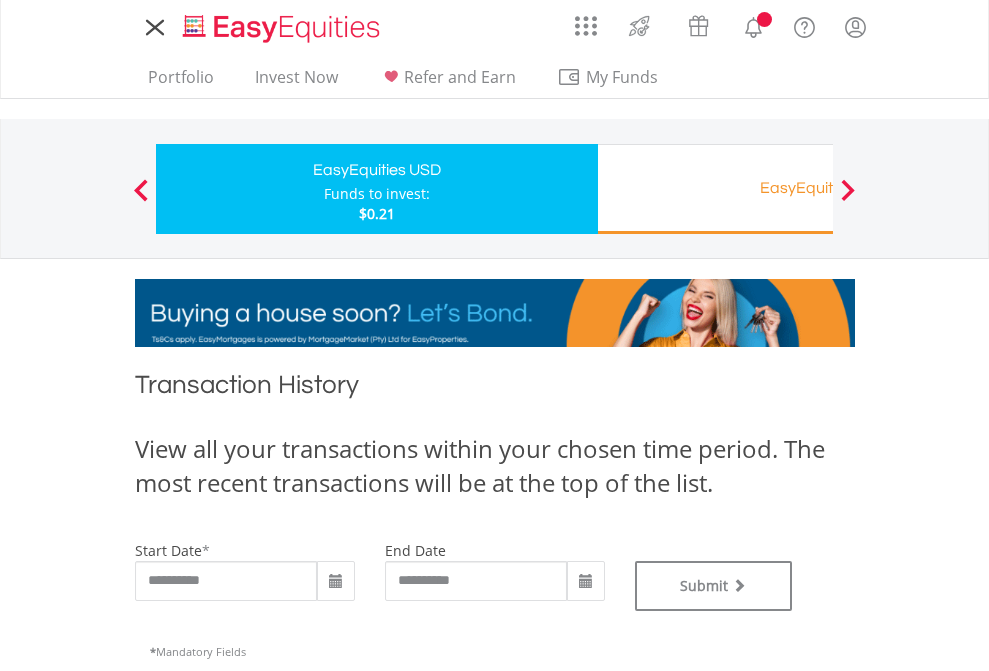 scroll, scrollTop: 0, scrollLeft: 0, axis: both 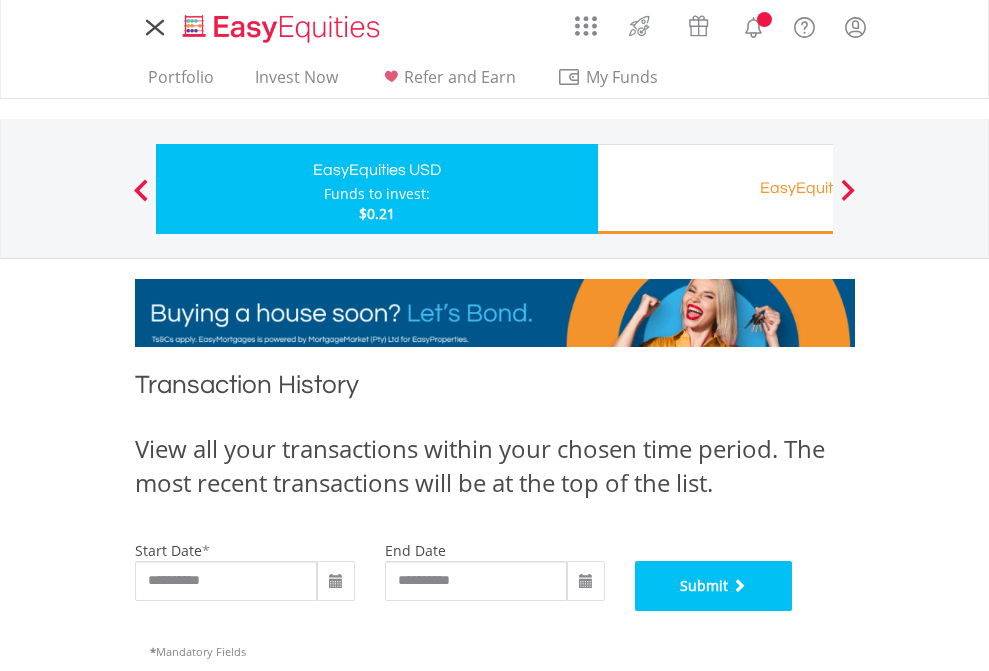 click on "Submit" at bounding box center (714, 586) 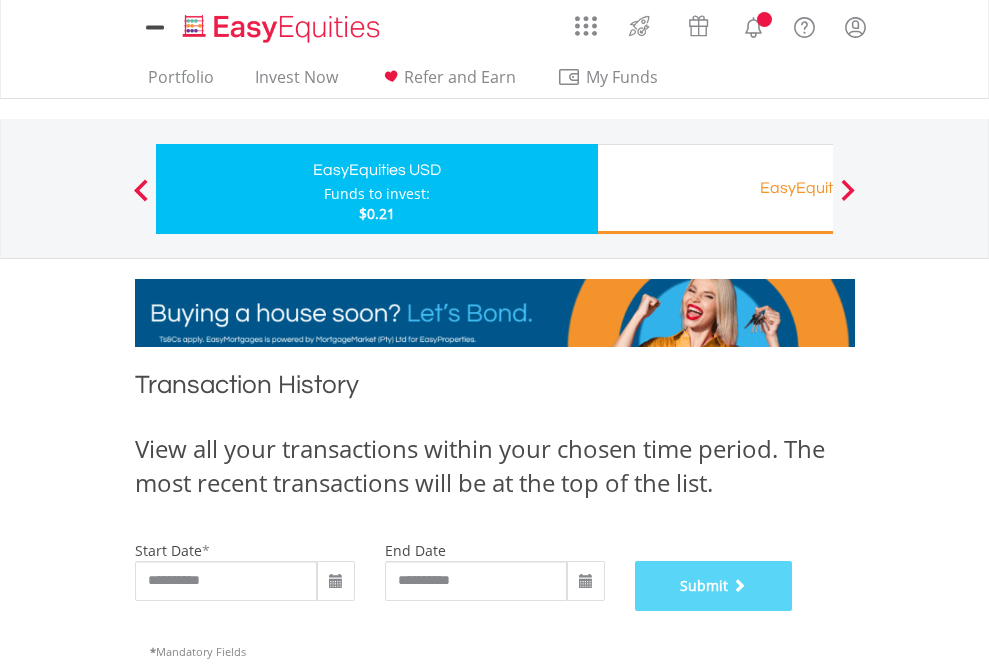 scroll, scrollTop: 811, scrollLeft: 0, axis: vertical 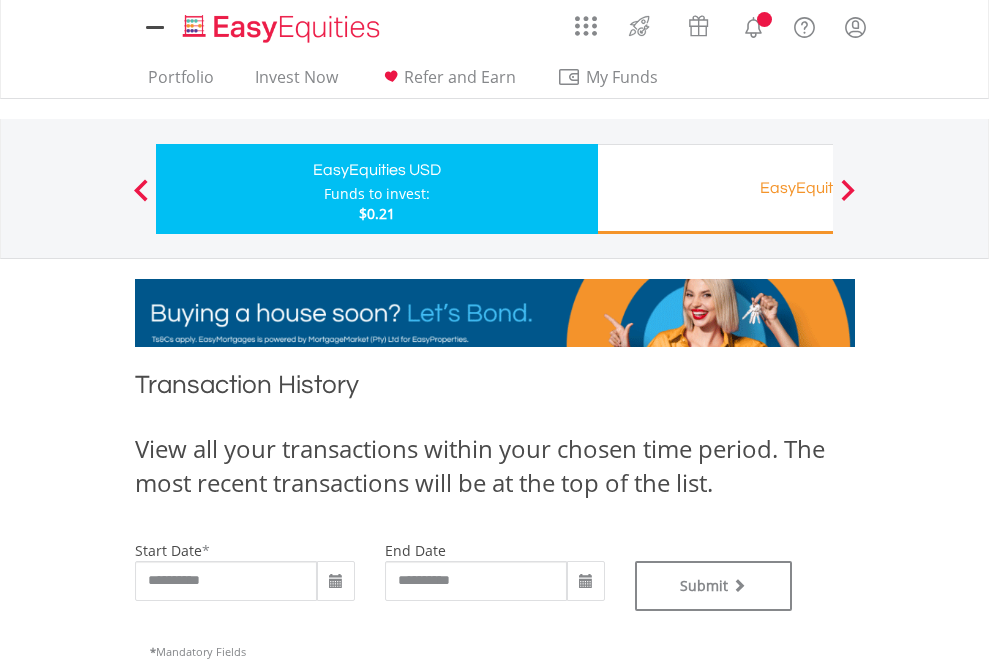 click on "EasyEquities RA" at bounding box center (818, 188) 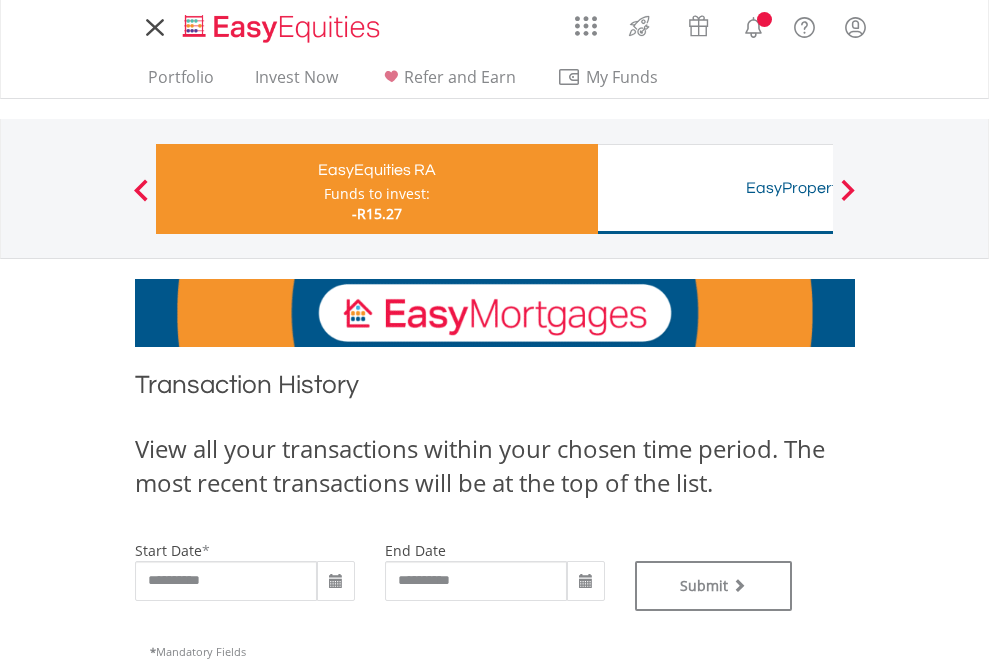 scroll, scrollTop: 0, scrollLeft: 0, axis: both 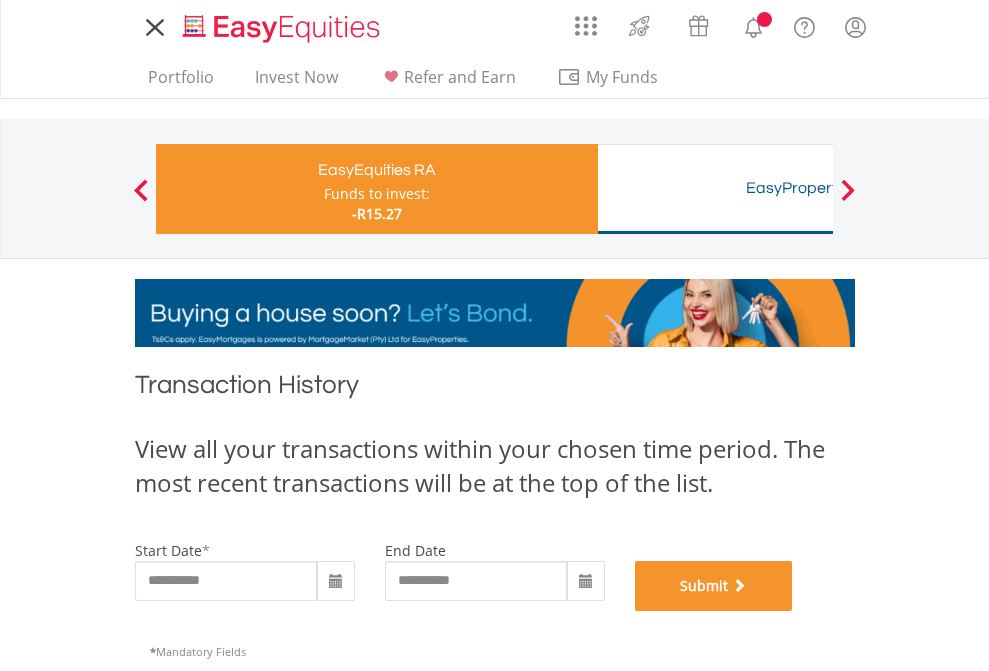 click on "Submit" at bounding box center (714, 586) 